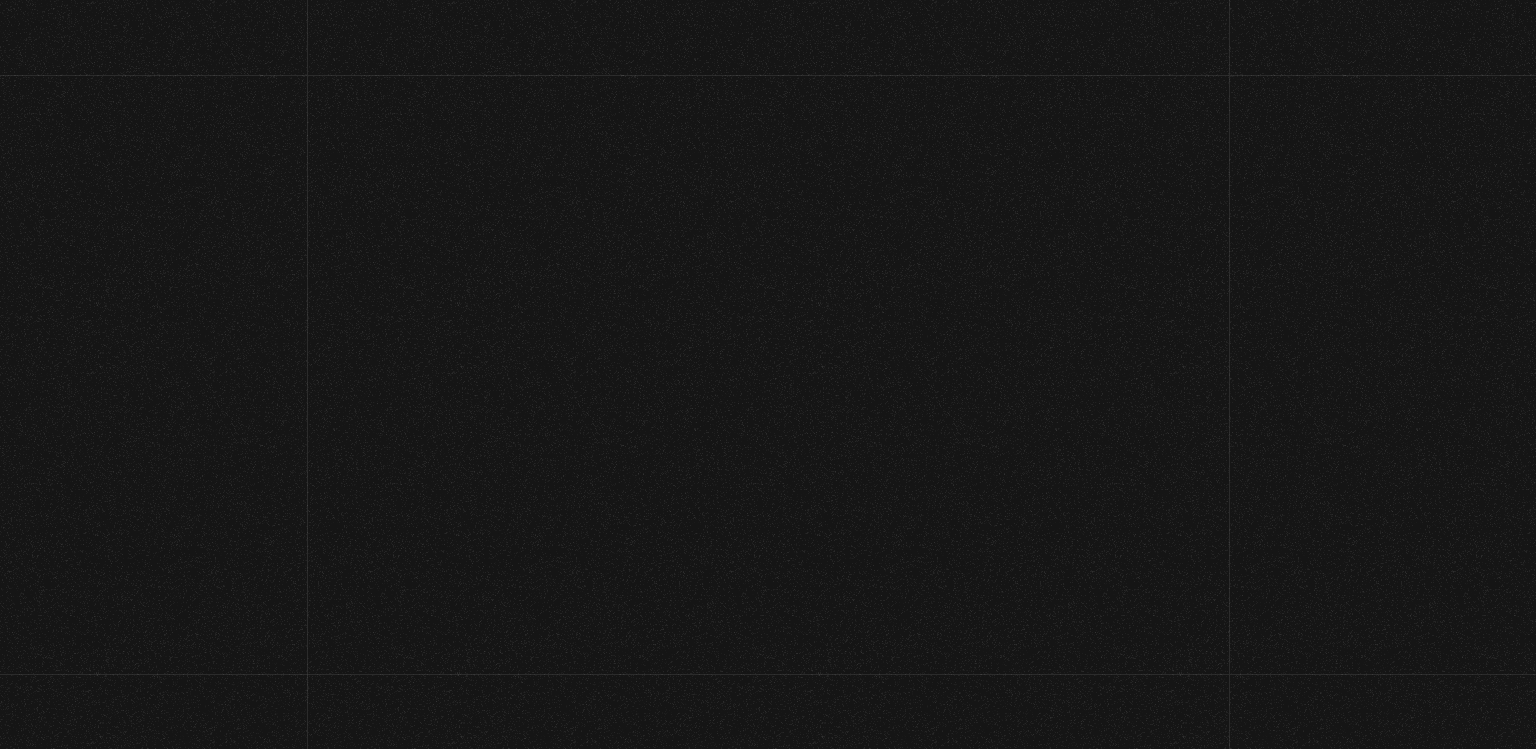 scroll, scrollTop: 0, scrollLeft: 0, axis: both 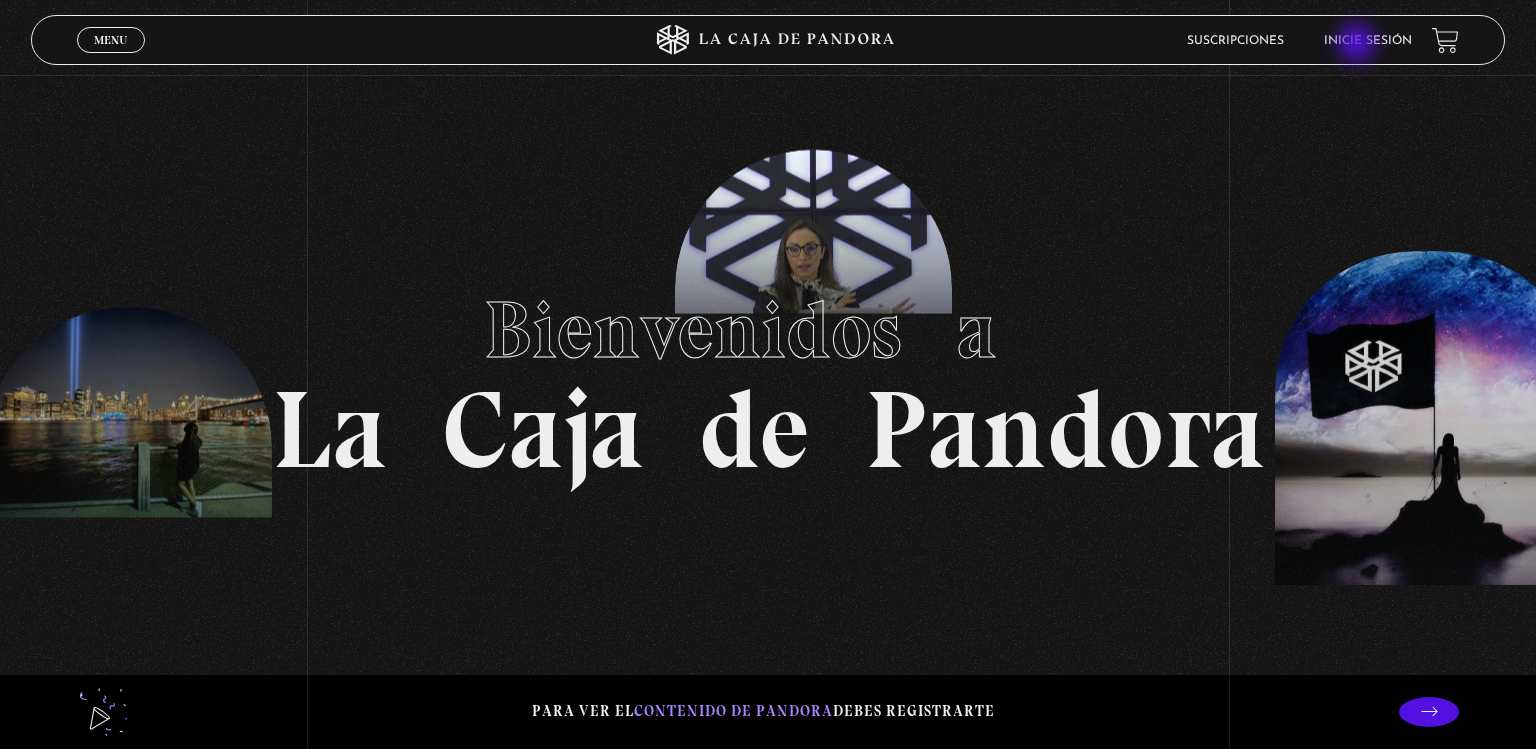 click on "Inicie sesión" at bounding box center [1368, 41] 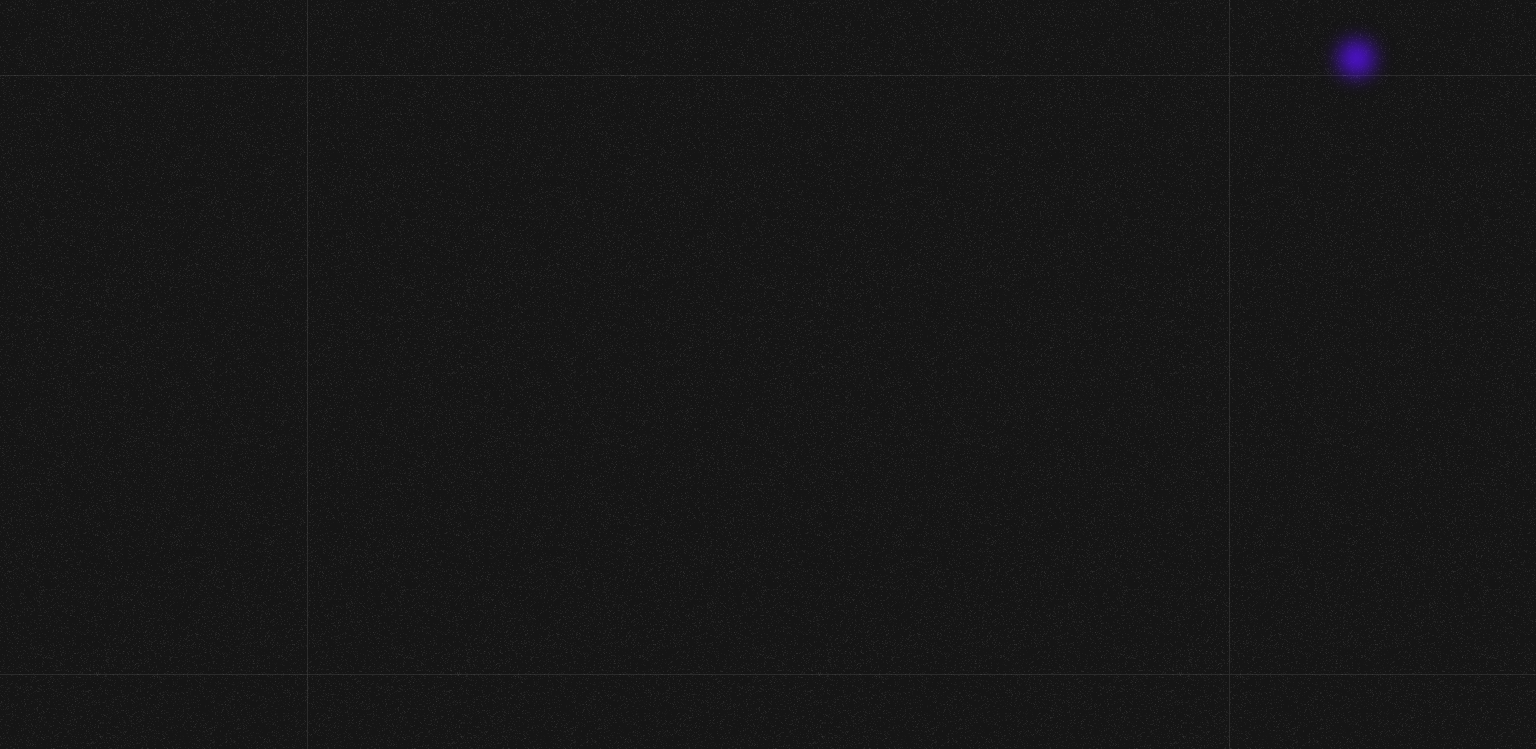 scroll, scrollTop: 0, scrollLeft: 0, axis: both 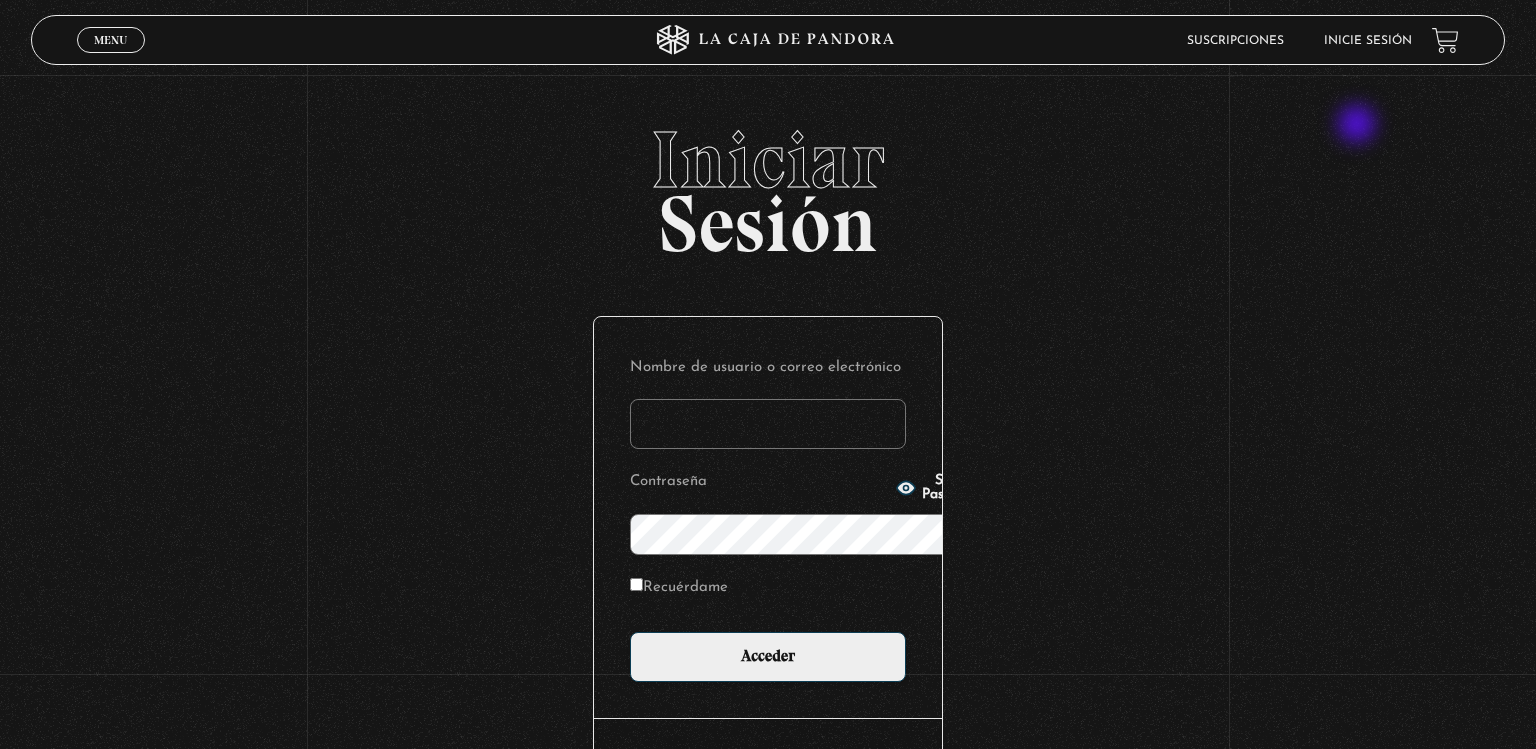 click on "Iniciar" at bounding box center (768, 160) 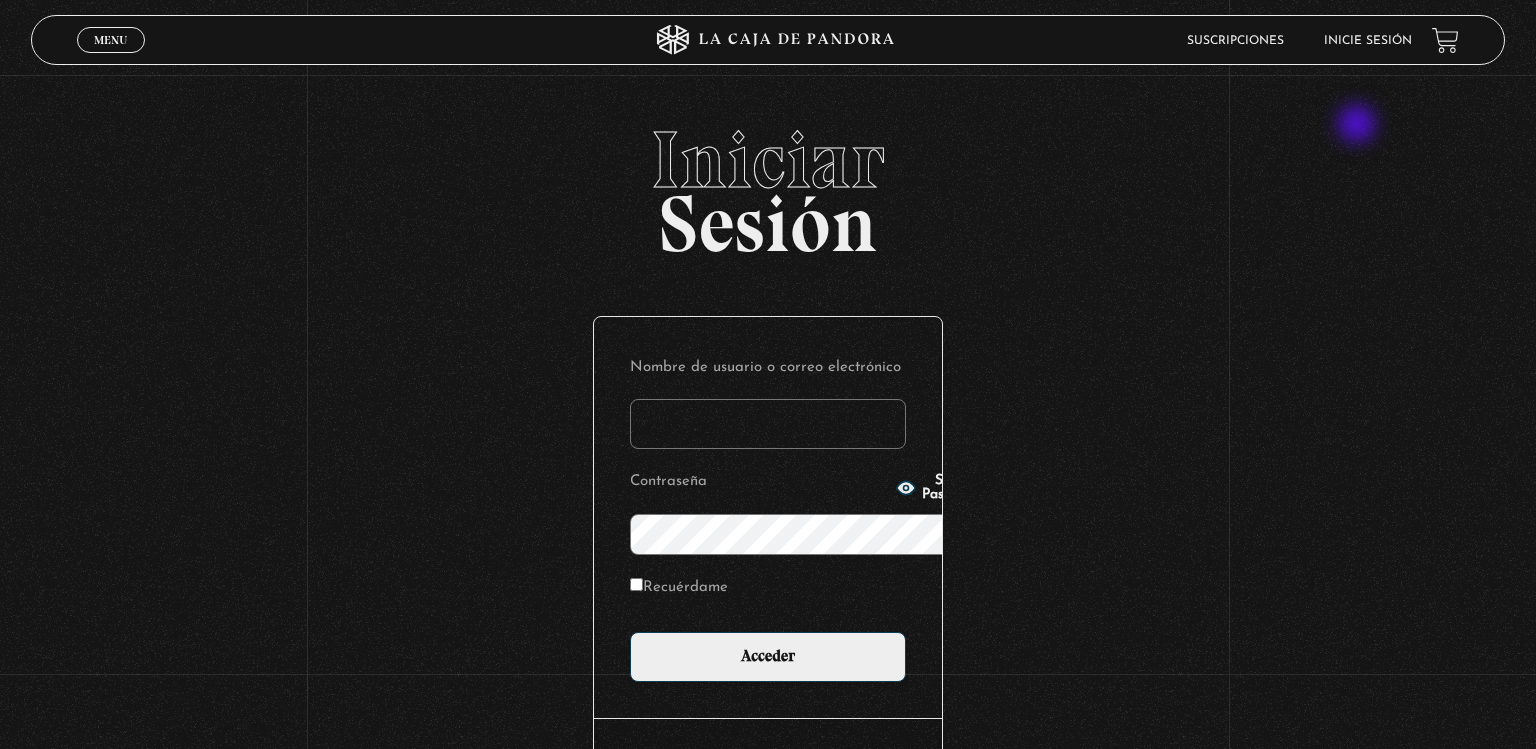 click on "Iniciar" at bounding box center (768, 160) 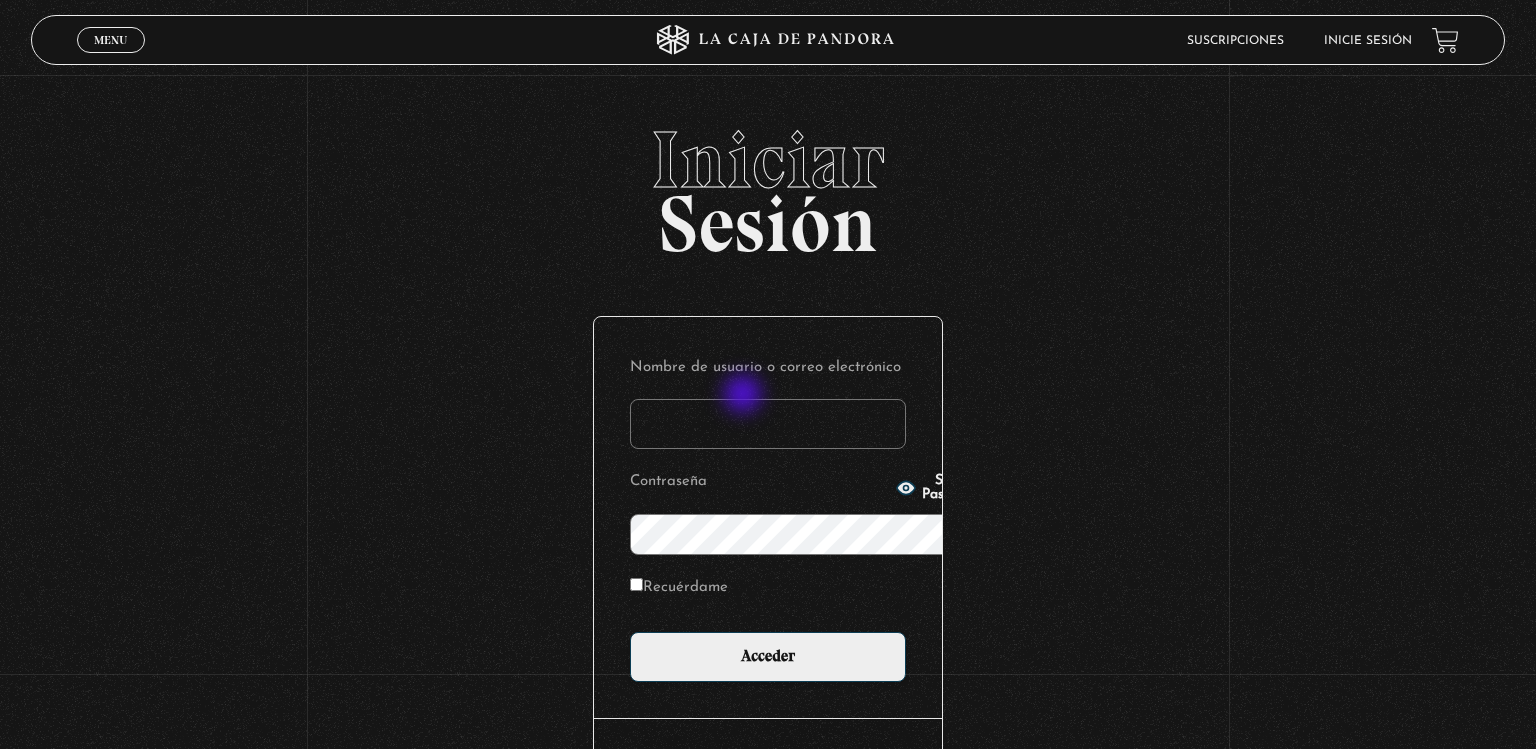 click on "Nombre de usuario o correo electrónico     Contraseña         Show Password    Recuérdame   Acceder" at bounding box center (768, 517) 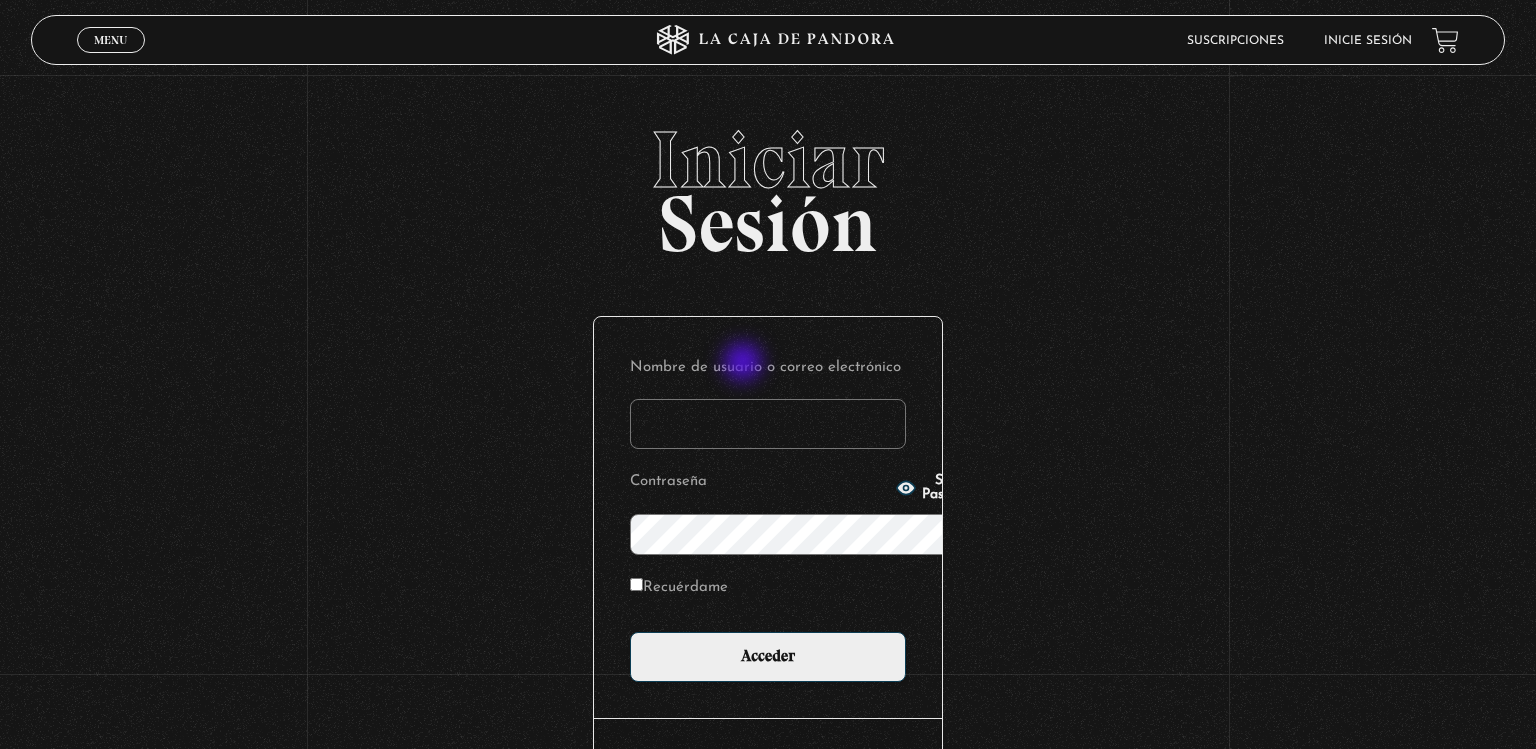 click on "Nombre de usuario o correo electrónico" at bounding box center [768, 424] 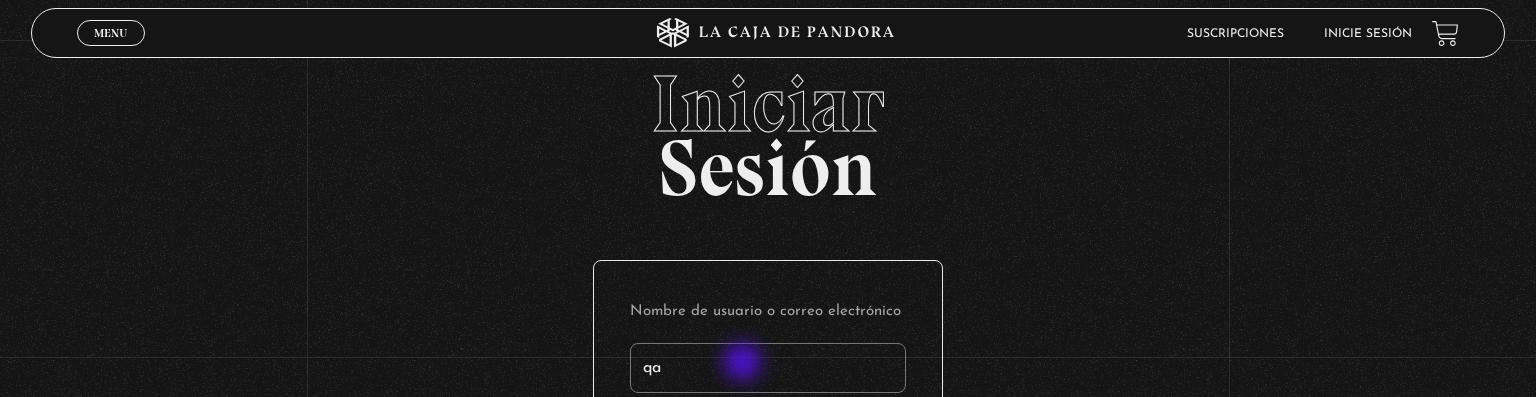type on "q" 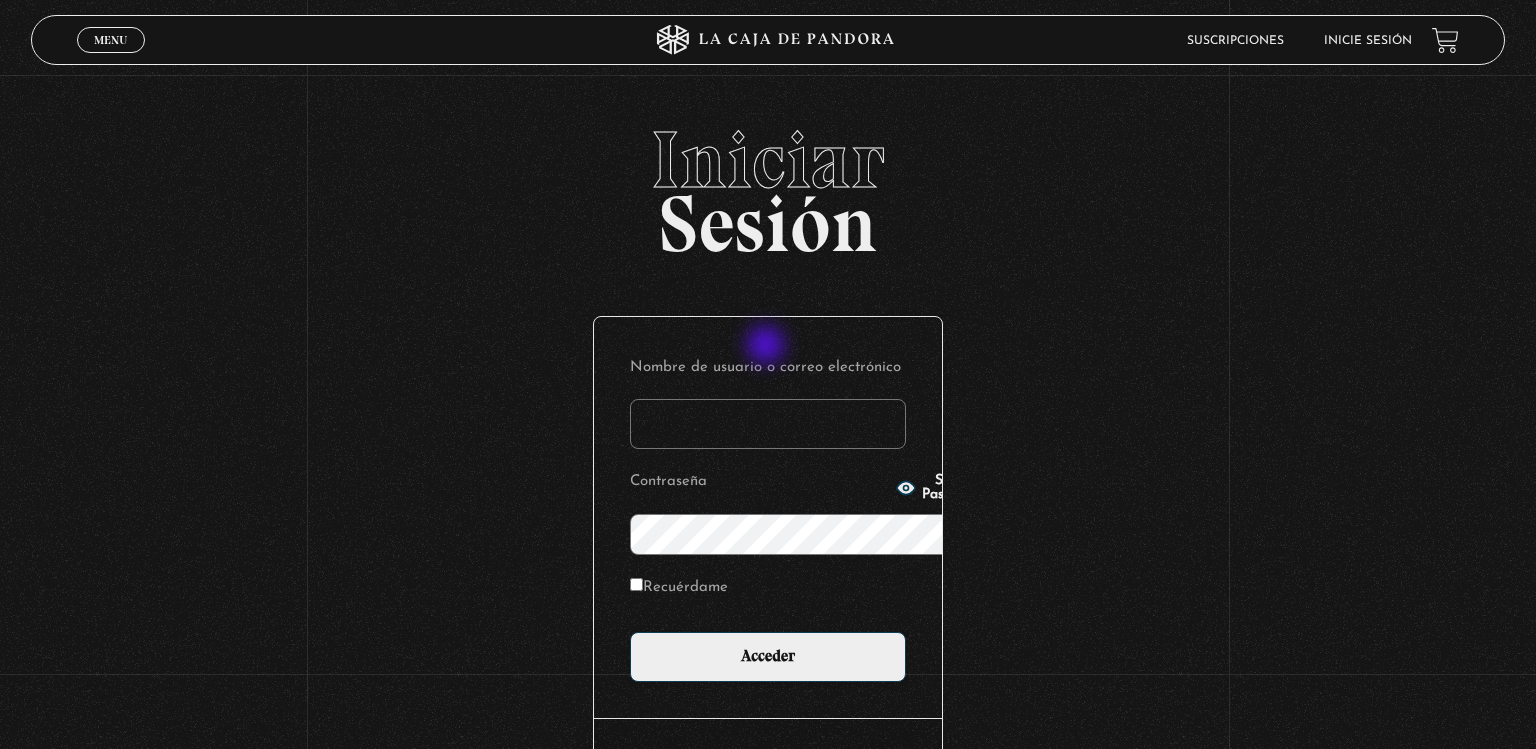 click on "Nombre de usuario o correo electrónico" at bounding box center [768, 424] 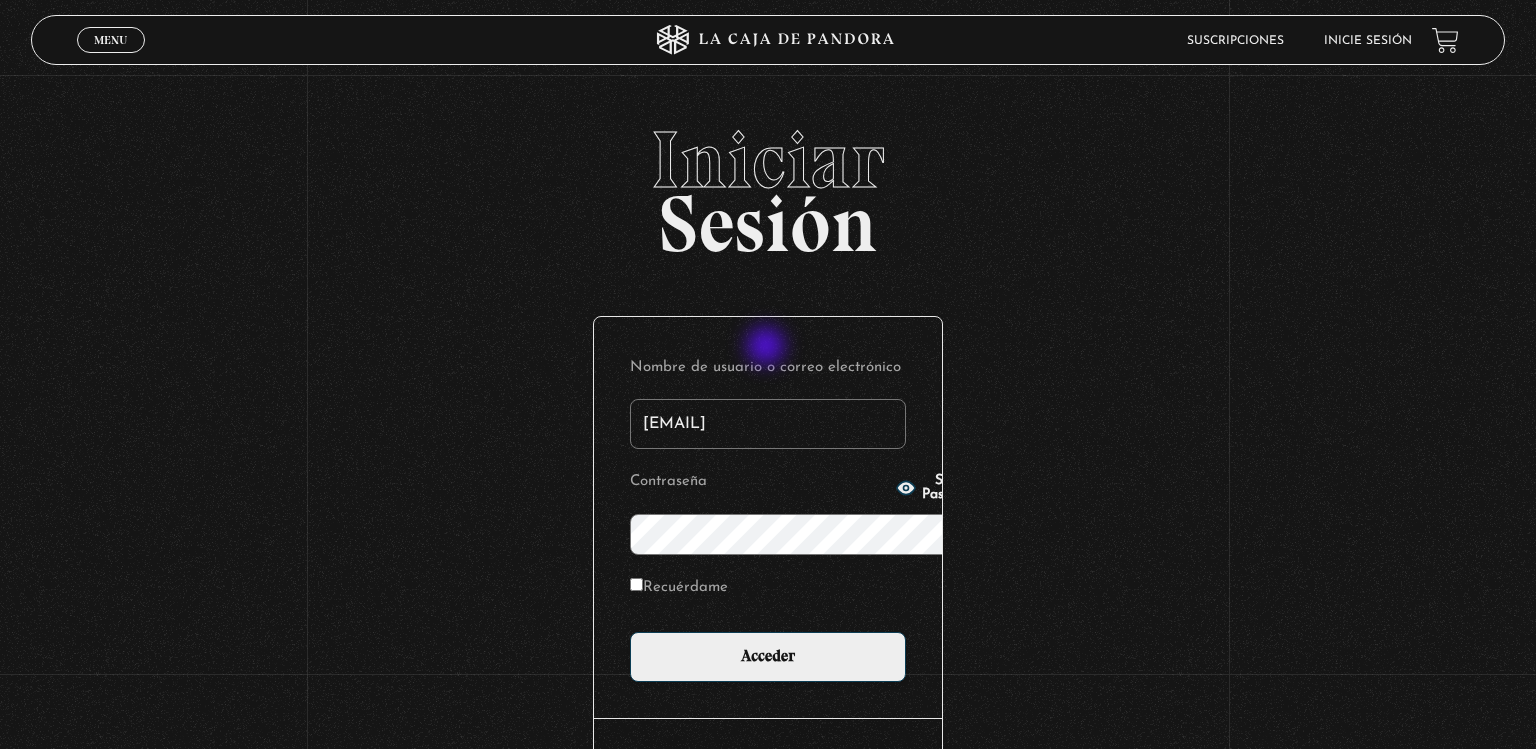 click on "adri" at bounding box center [768, 424] 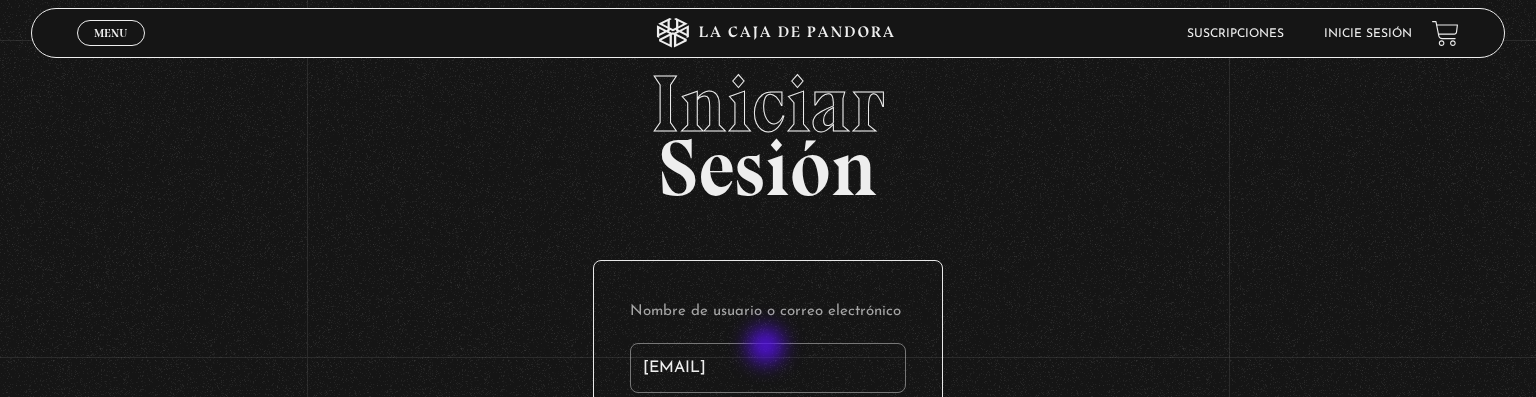 type on "adribadilla_0706@hotmail.com" 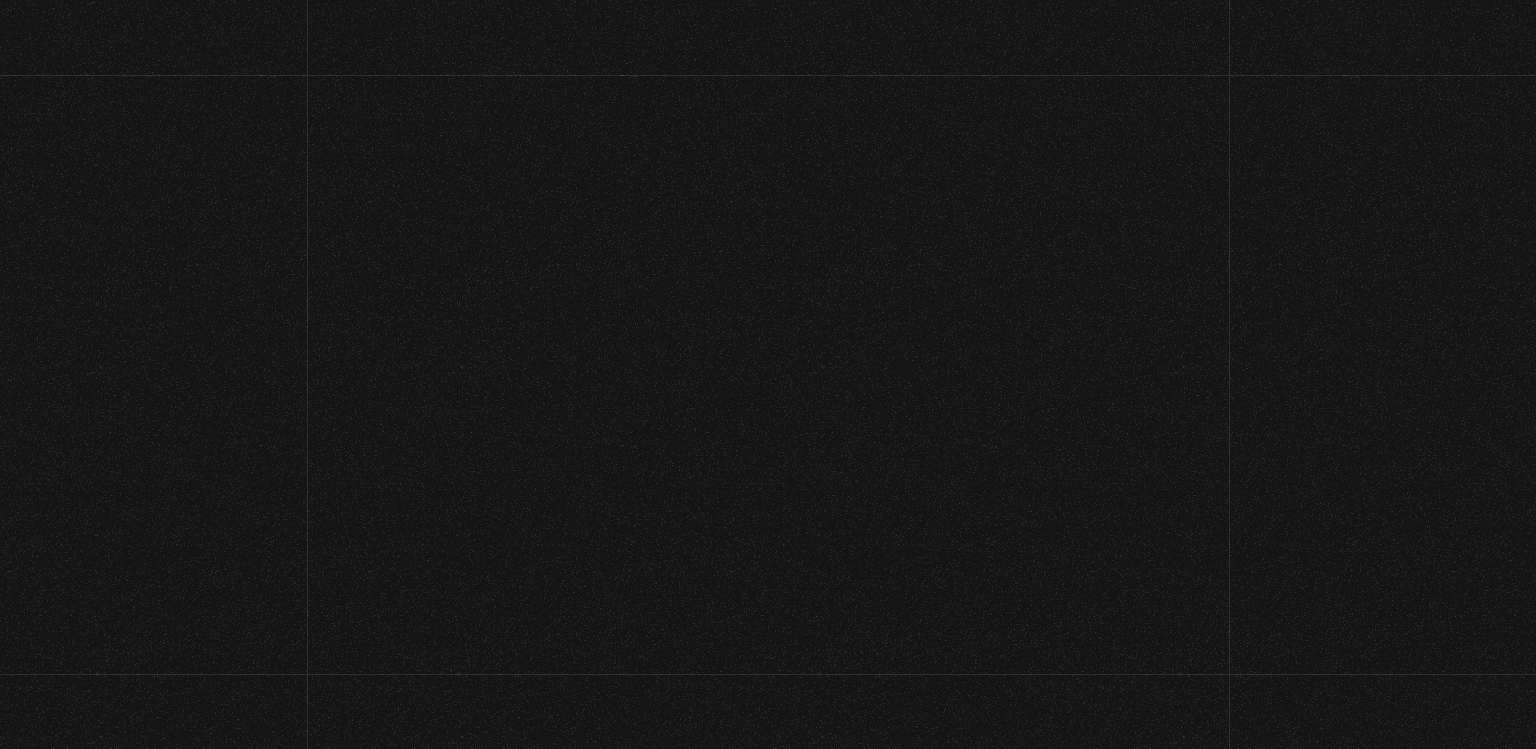 scroll, scrollTop: 0, scrollLeft: 0, axis: both 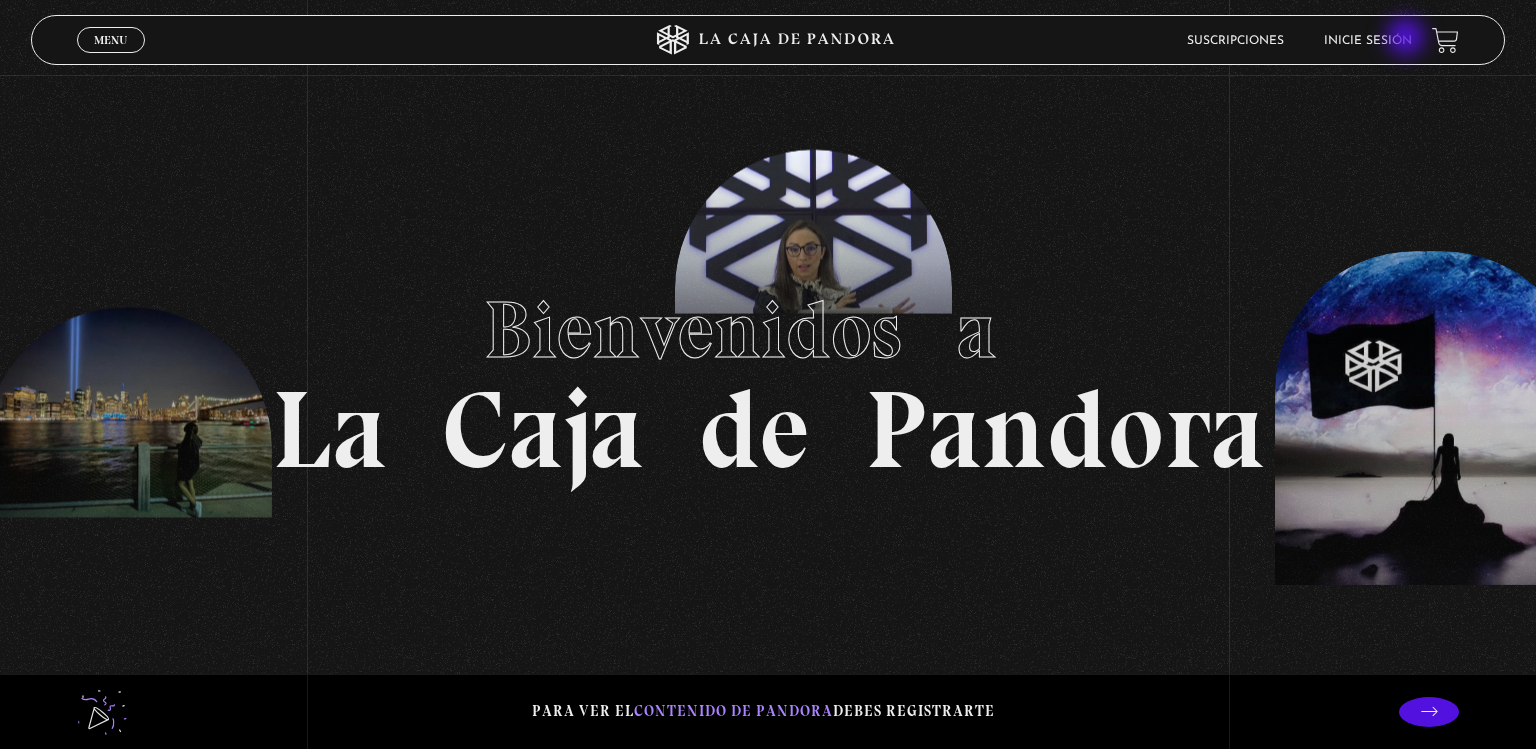 click on "Inicie sesión" at bounding box center [1368, 41] 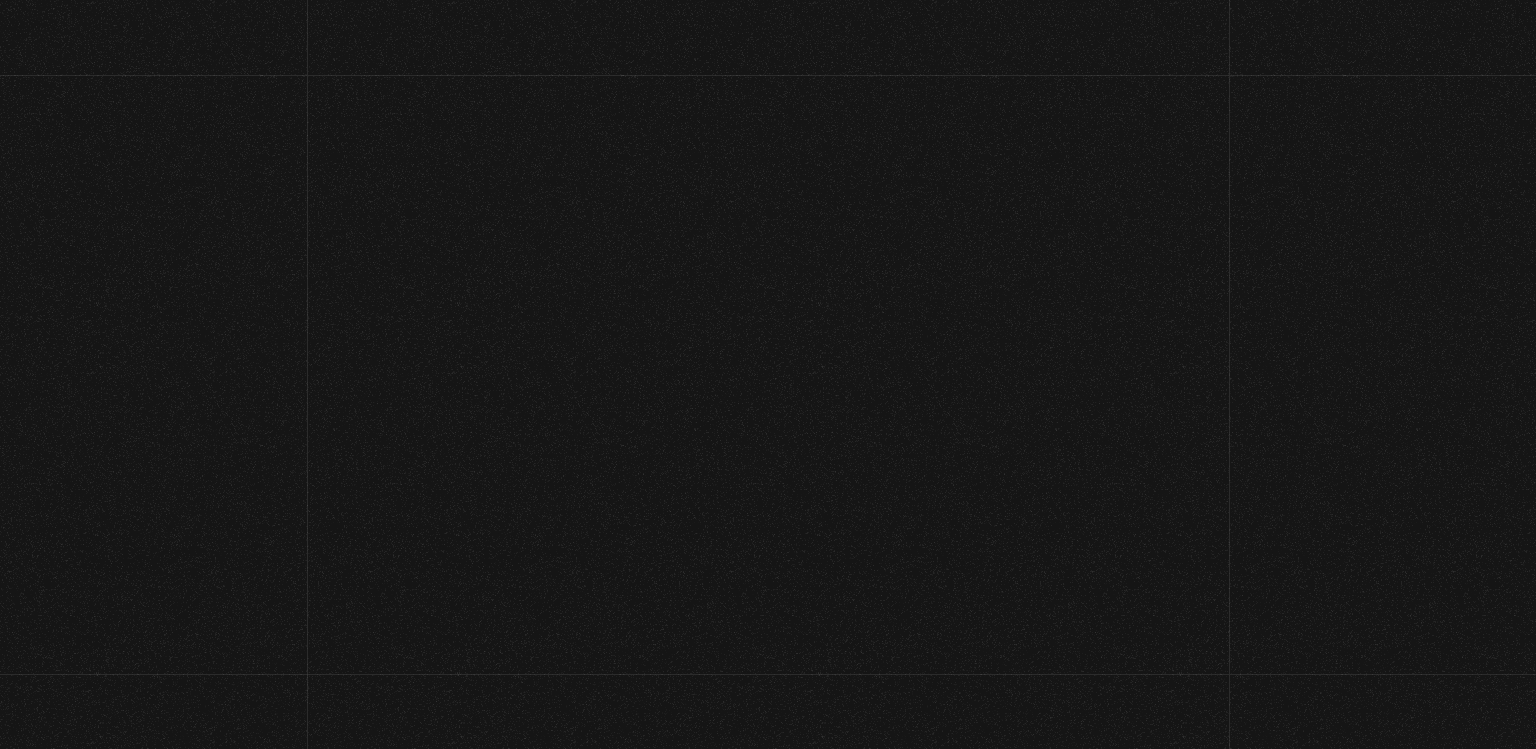 scroll, scrollTop: 0, scrollLeft: 0, axis: both 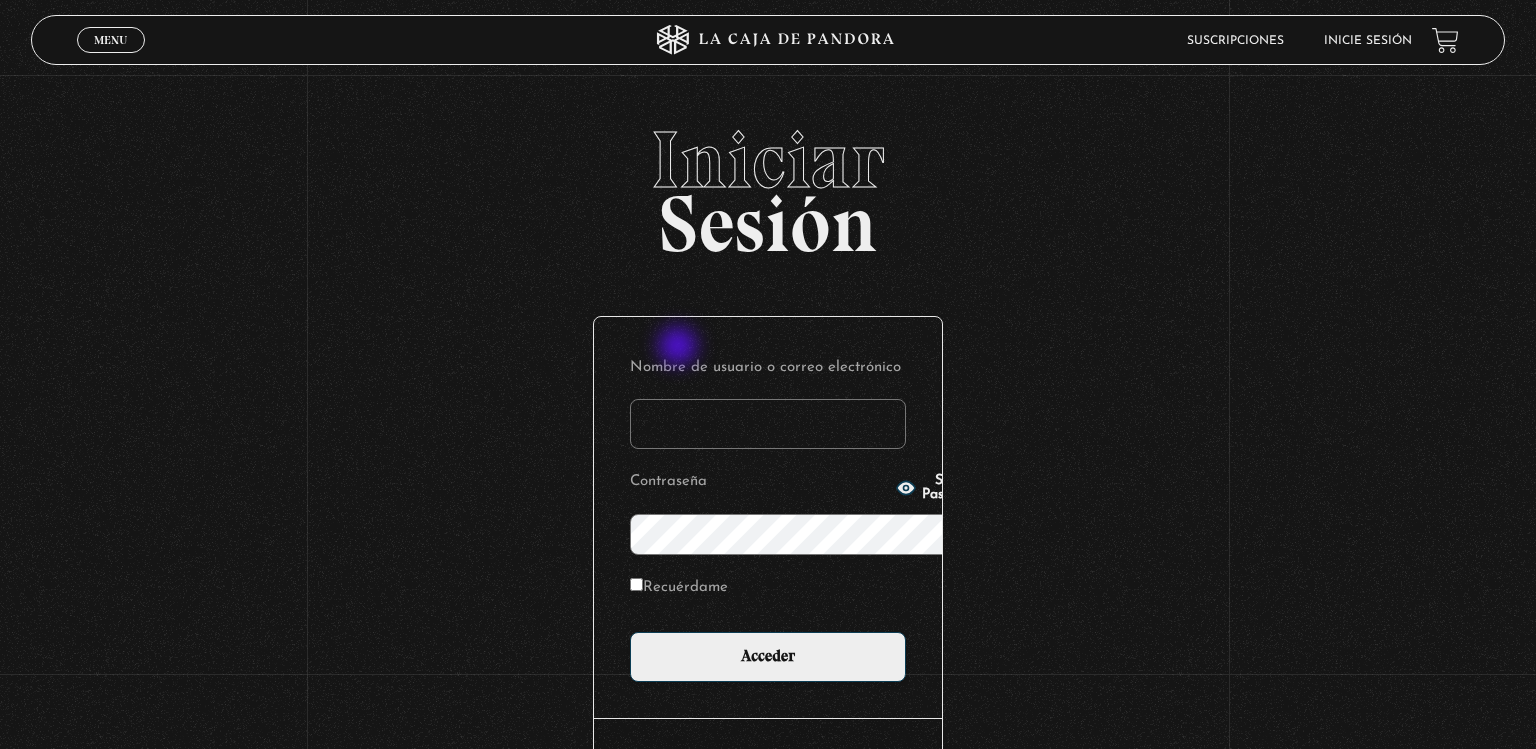 click on "Nombre de usuario o correo electrónico" at bounding box center (768, 424) 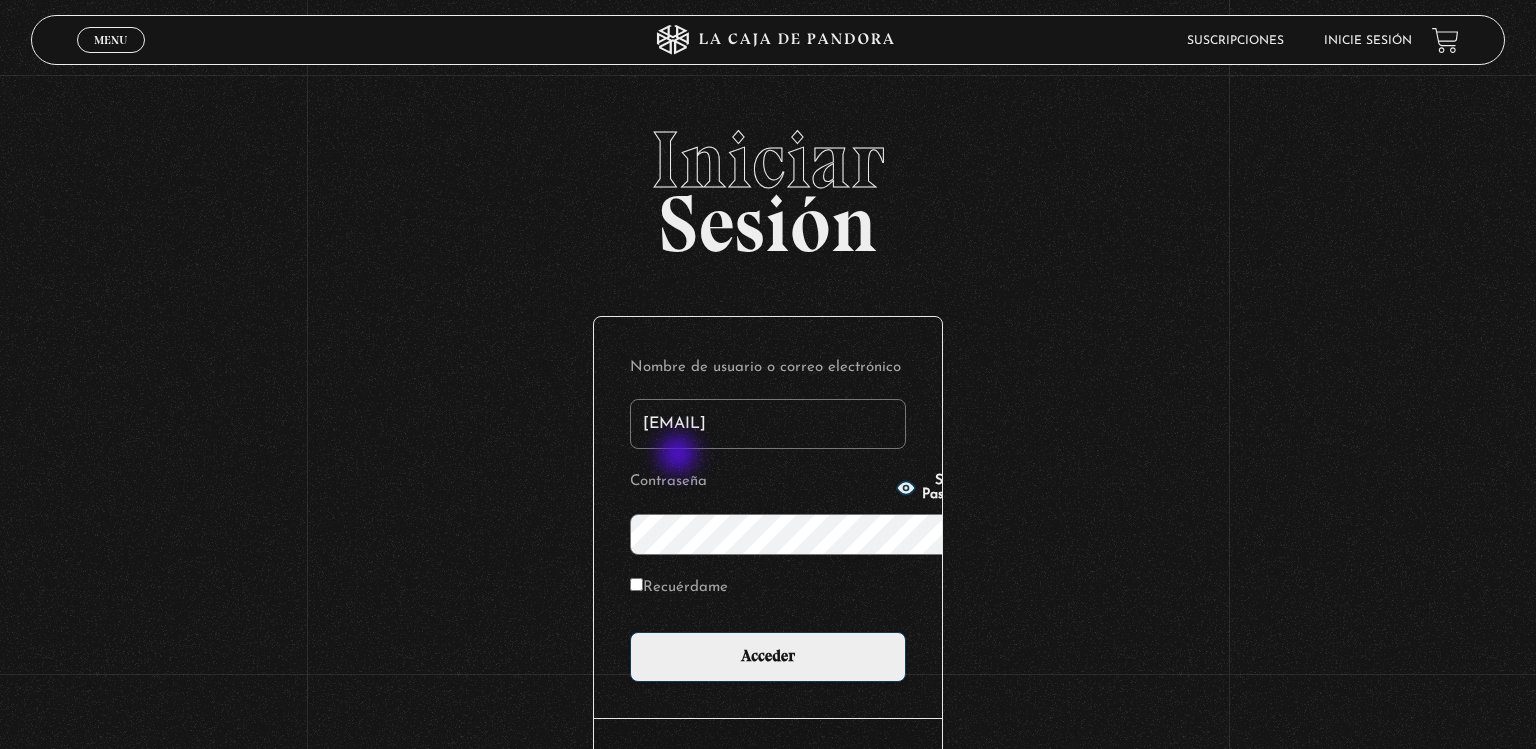type on "[EMAIL]" 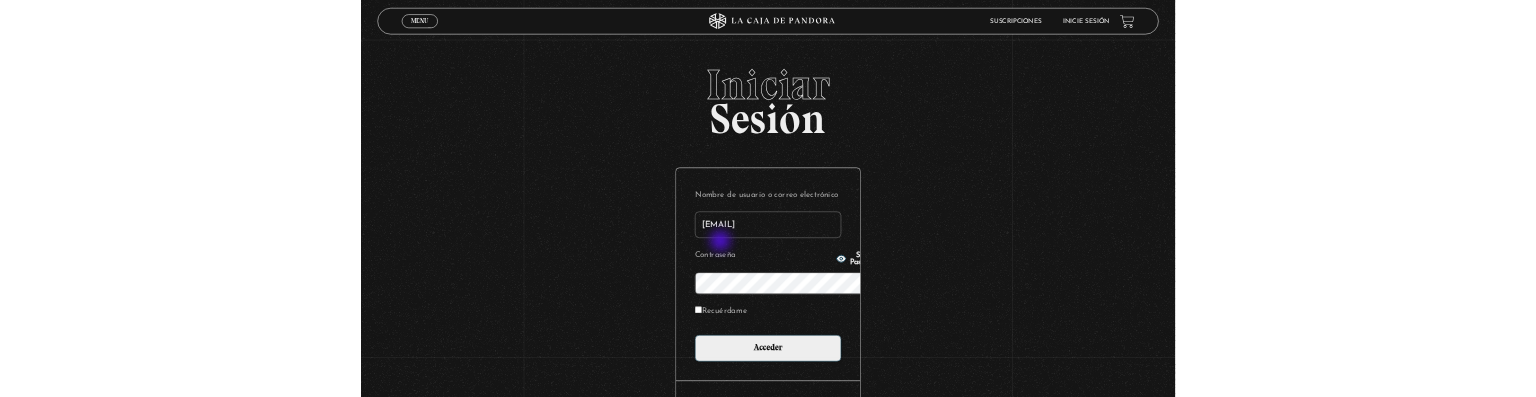 scroll, scrollTop: 23, scrollLeft: 0, axis: vertical 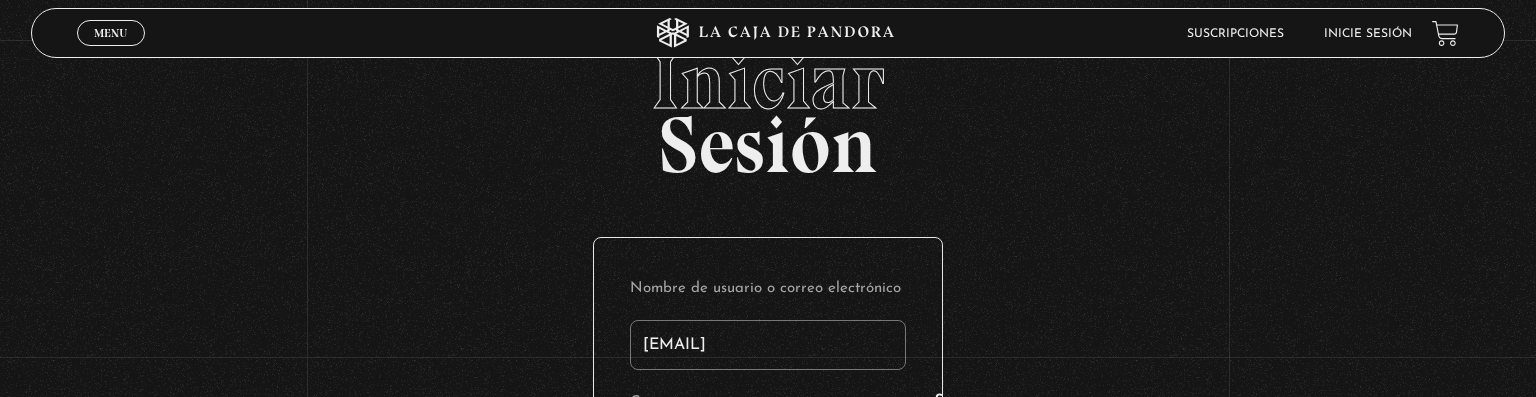 click on "Acceder" at bounding box center (768, 577) 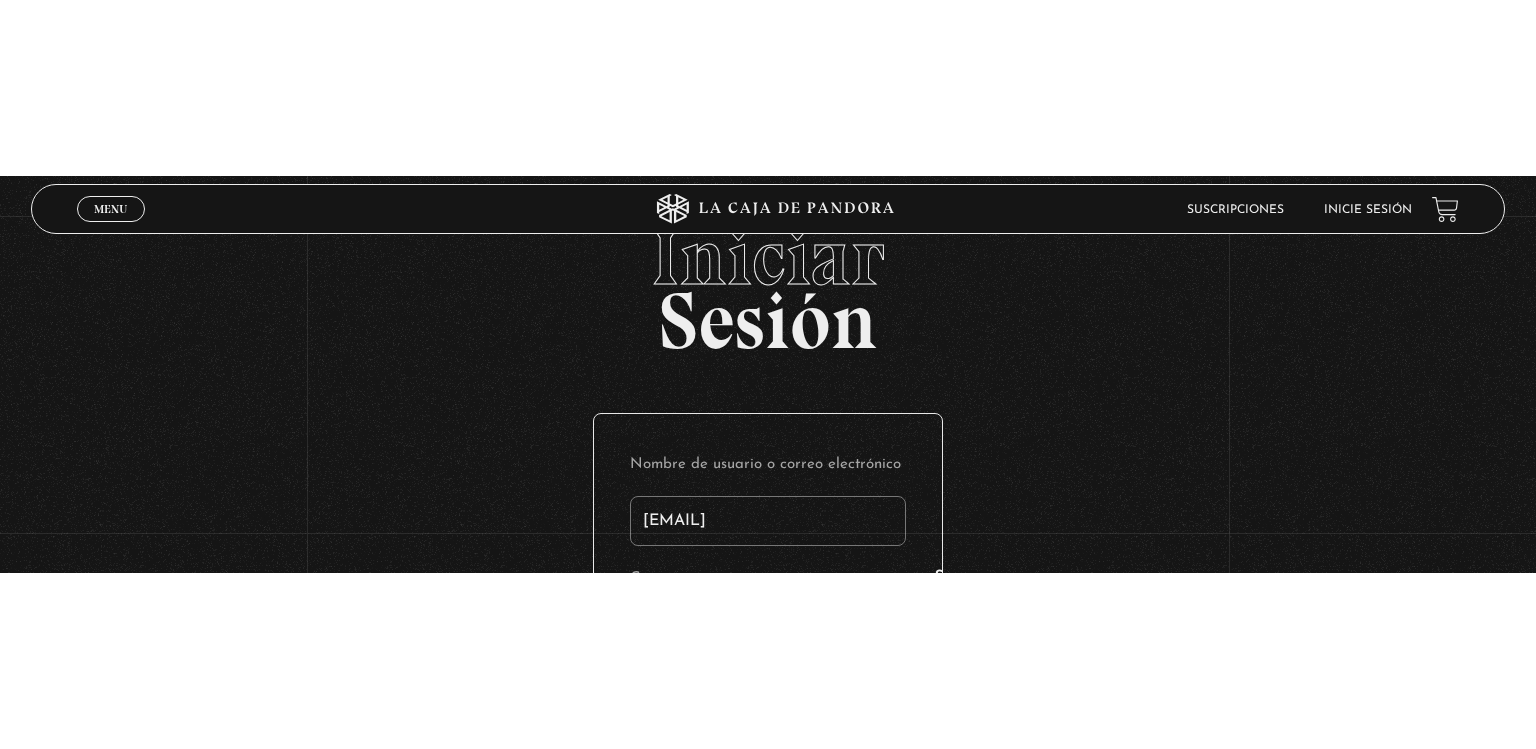 scroll, scrollTop: 0, scrollLeft: 0, axis: both 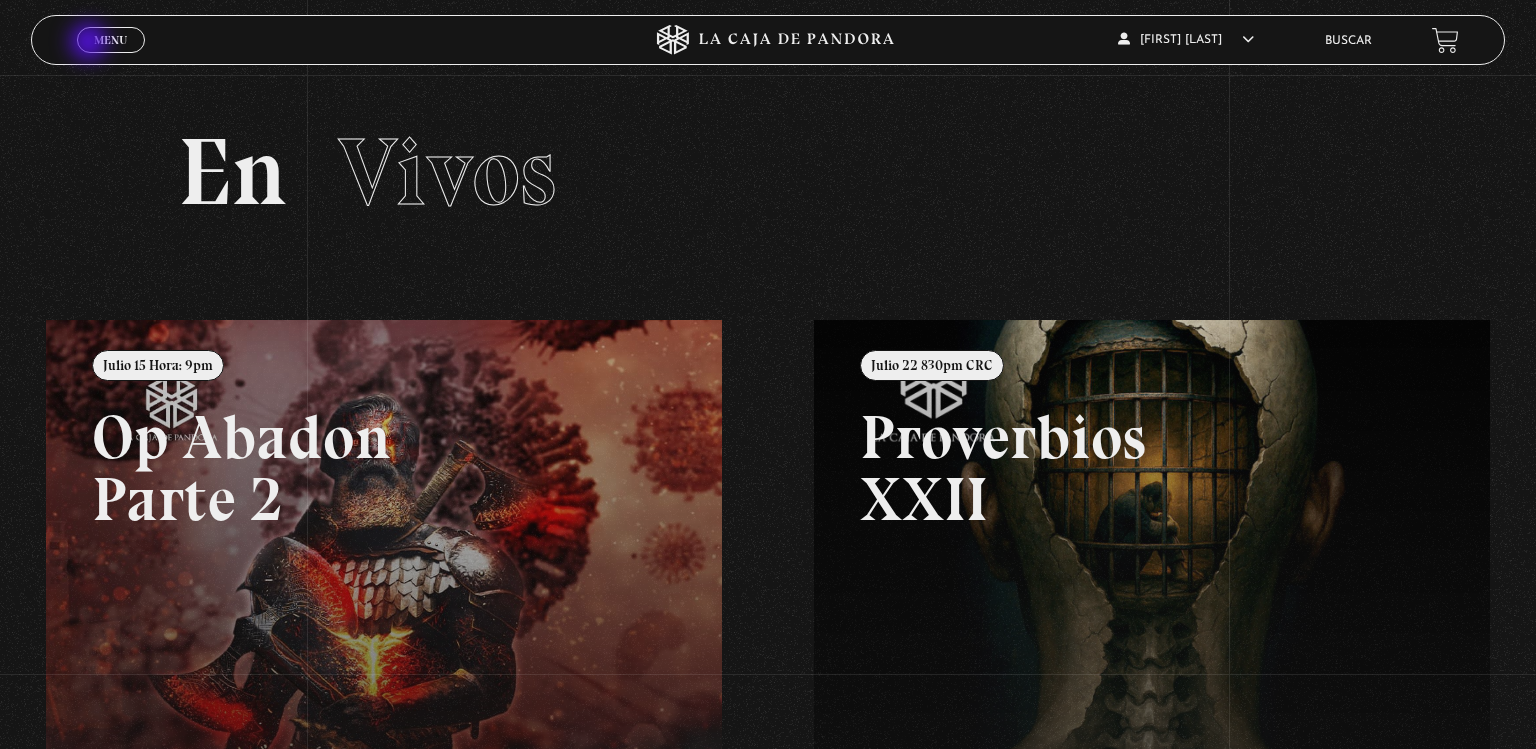 click on "Menu Cerrar" at bounding box center (111, 40) 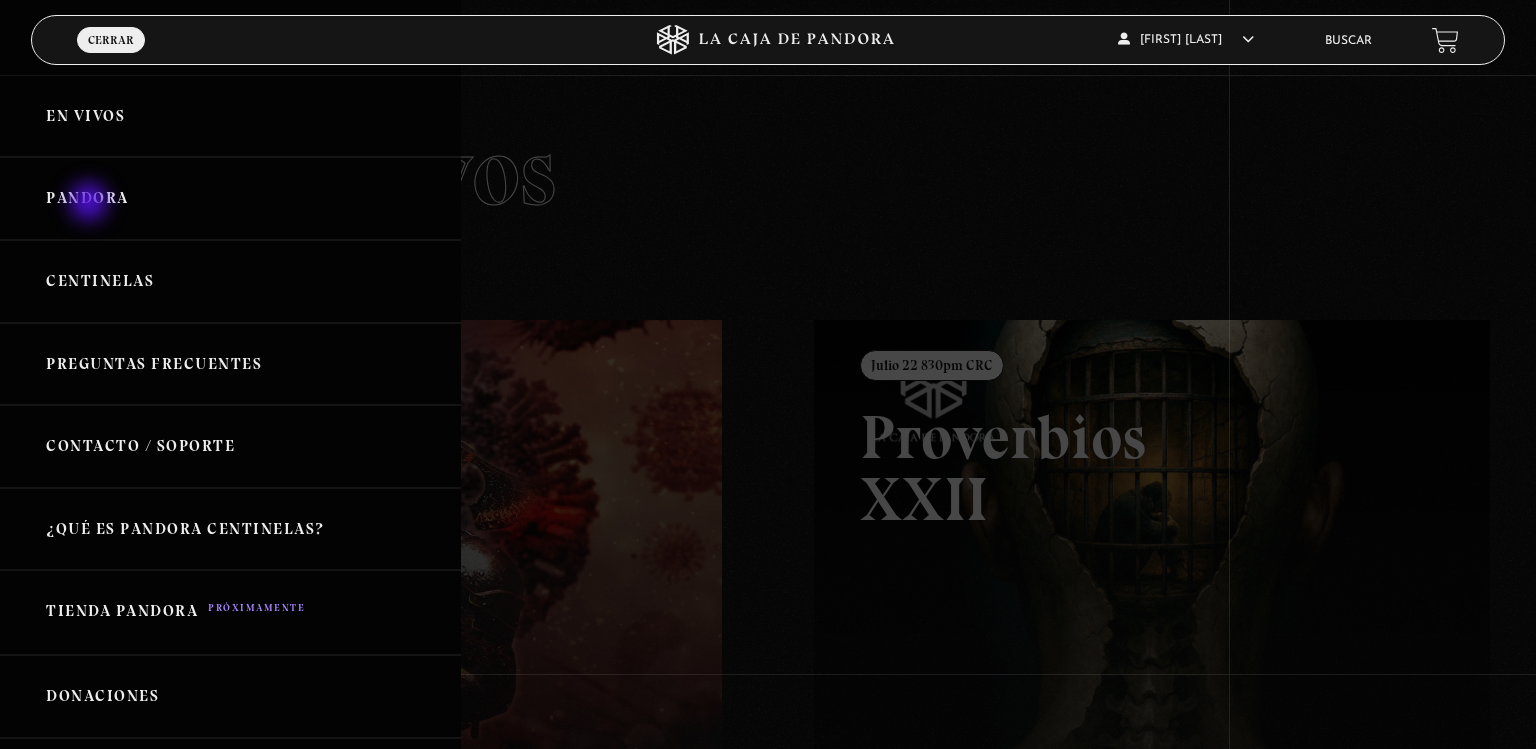 click on "Pandora" at bounding box center [230, 198] 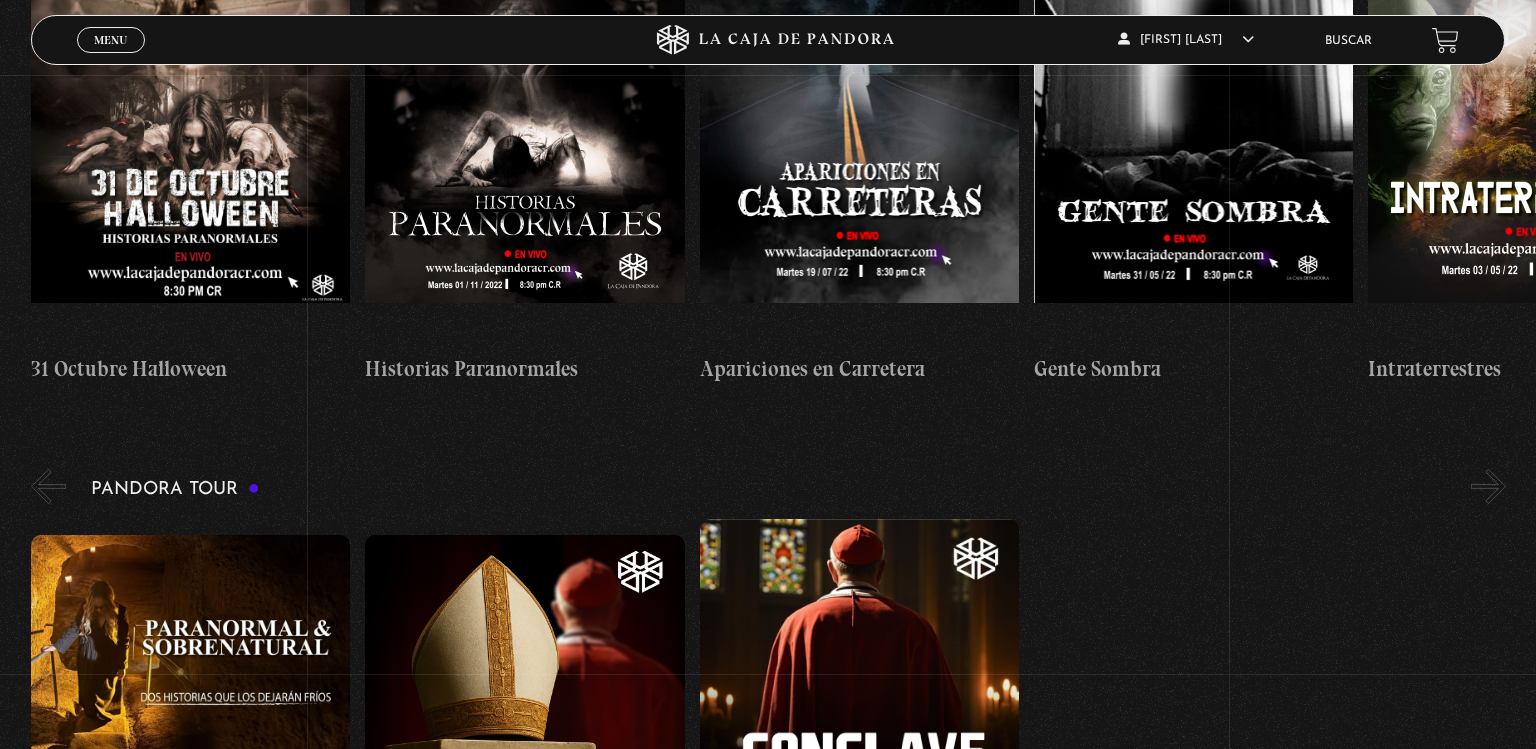scroll, scrollTop: 2145, scrollLeft: 0, axis: vertical 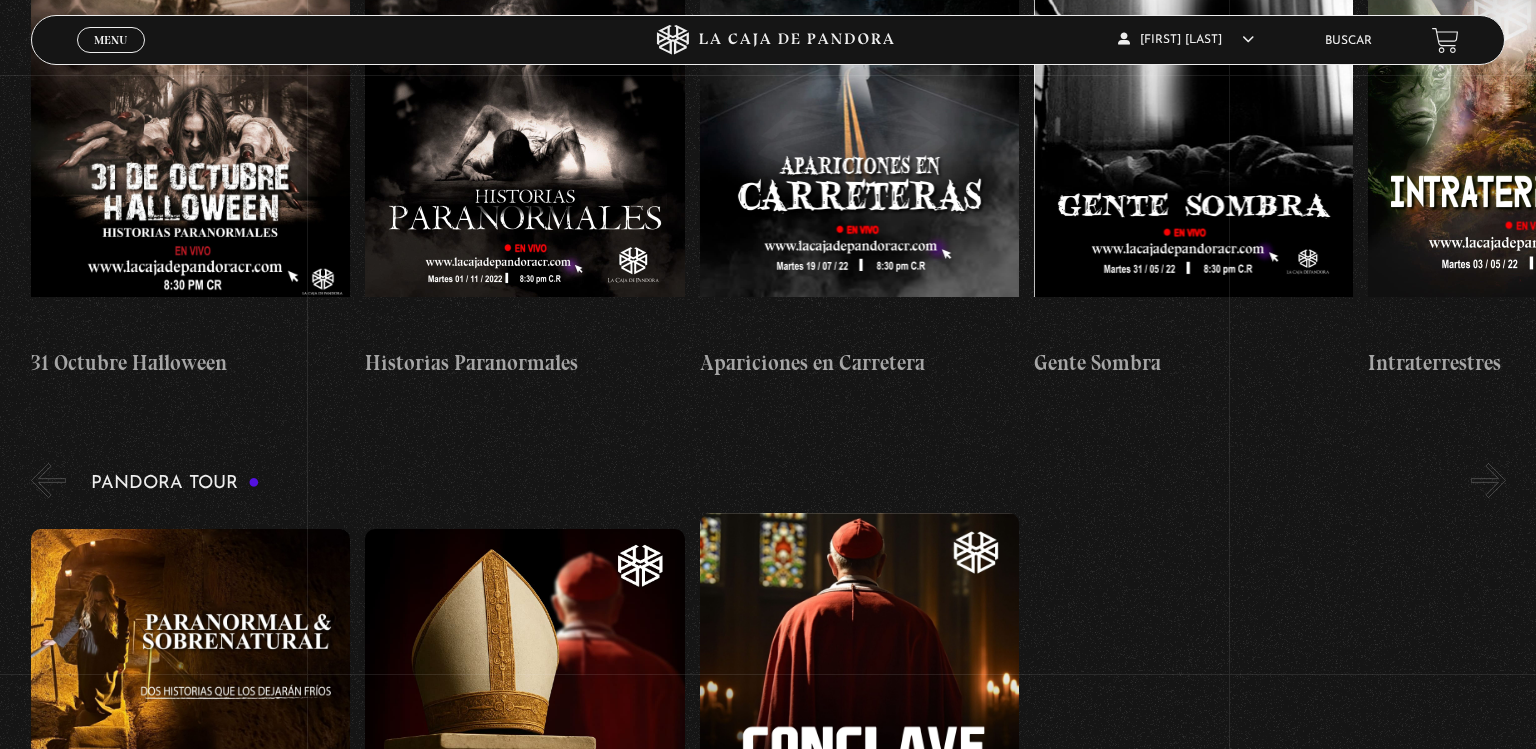 click at bounding box center [190, 709] 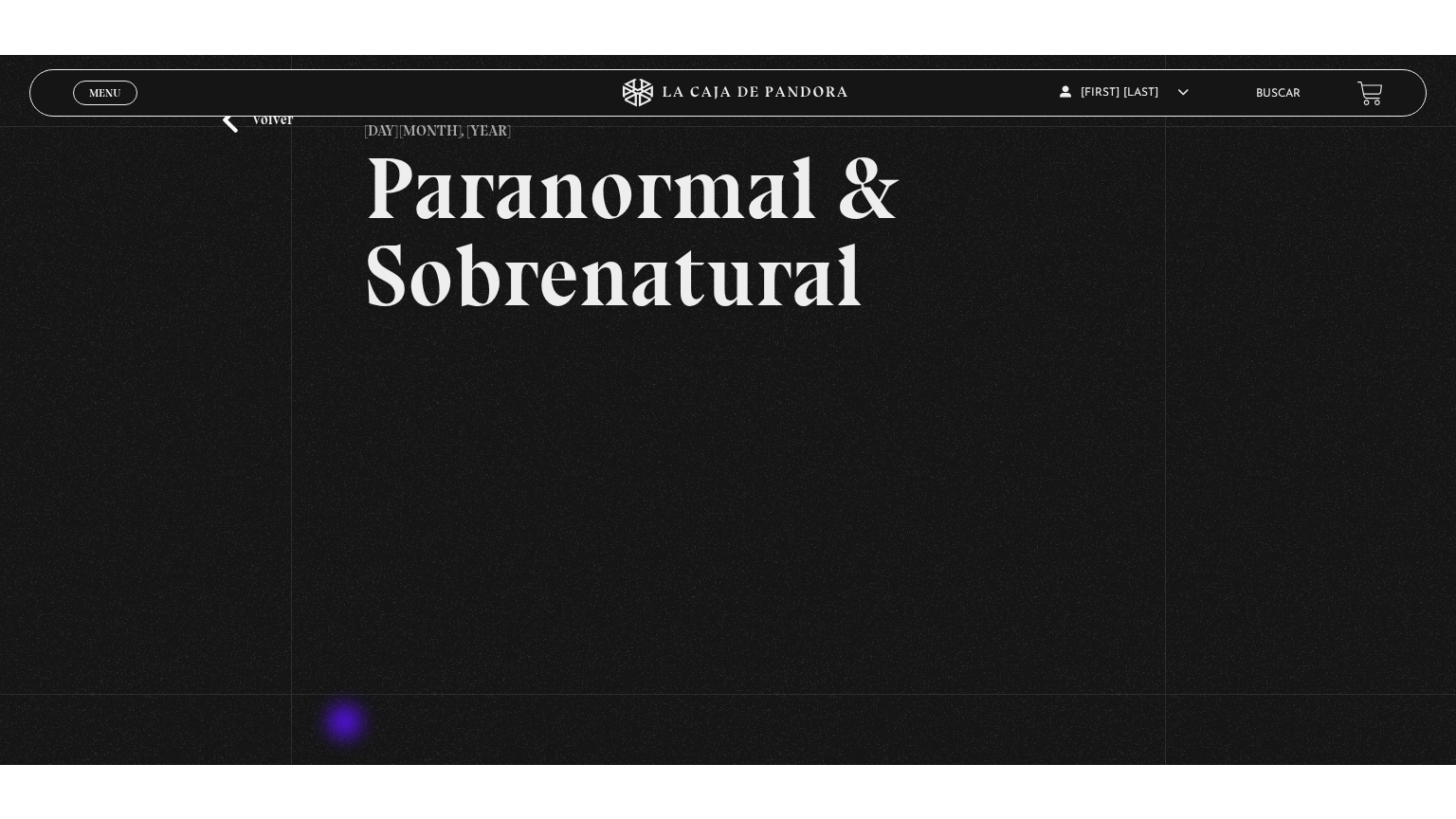 scroll, scrollTop: 102, scrollLeft: 0, axis: vertical 